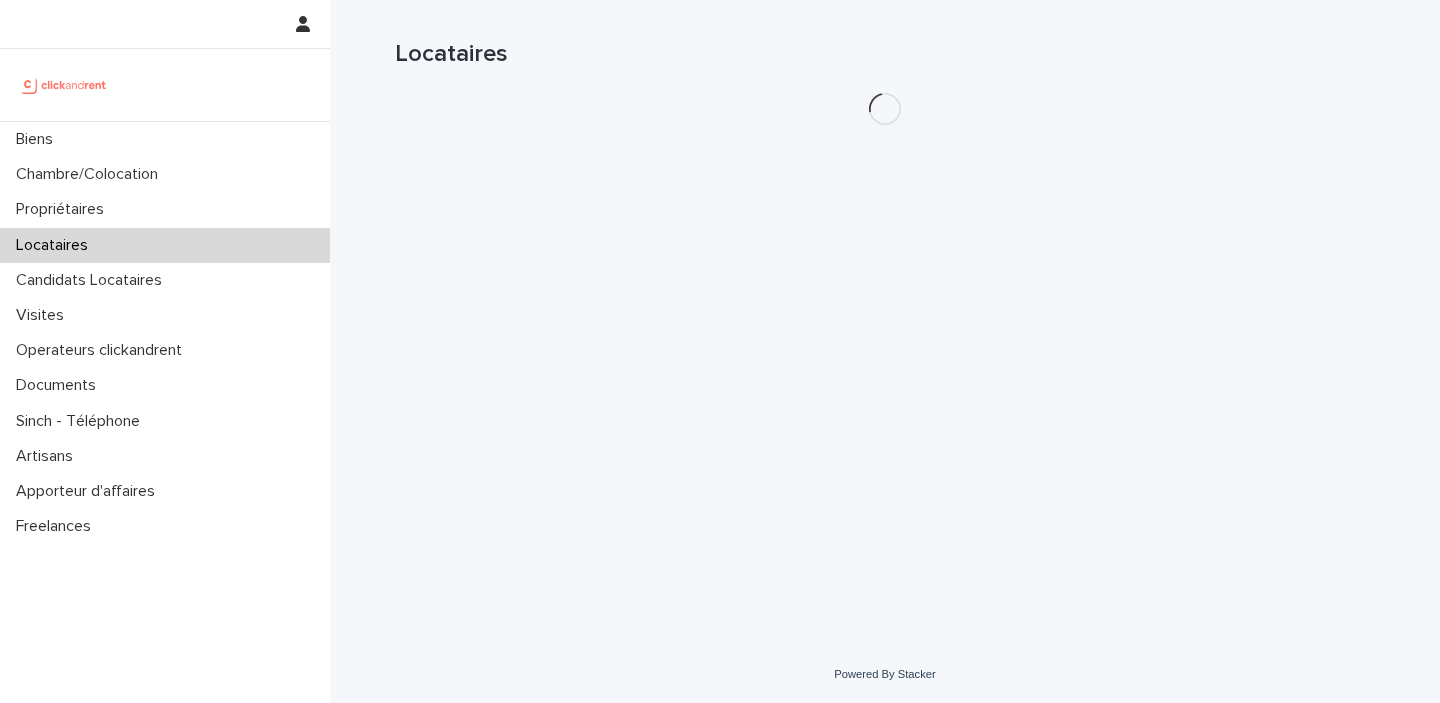 scroll, scrollTop: 0, scrollLeft: 0, axis: both 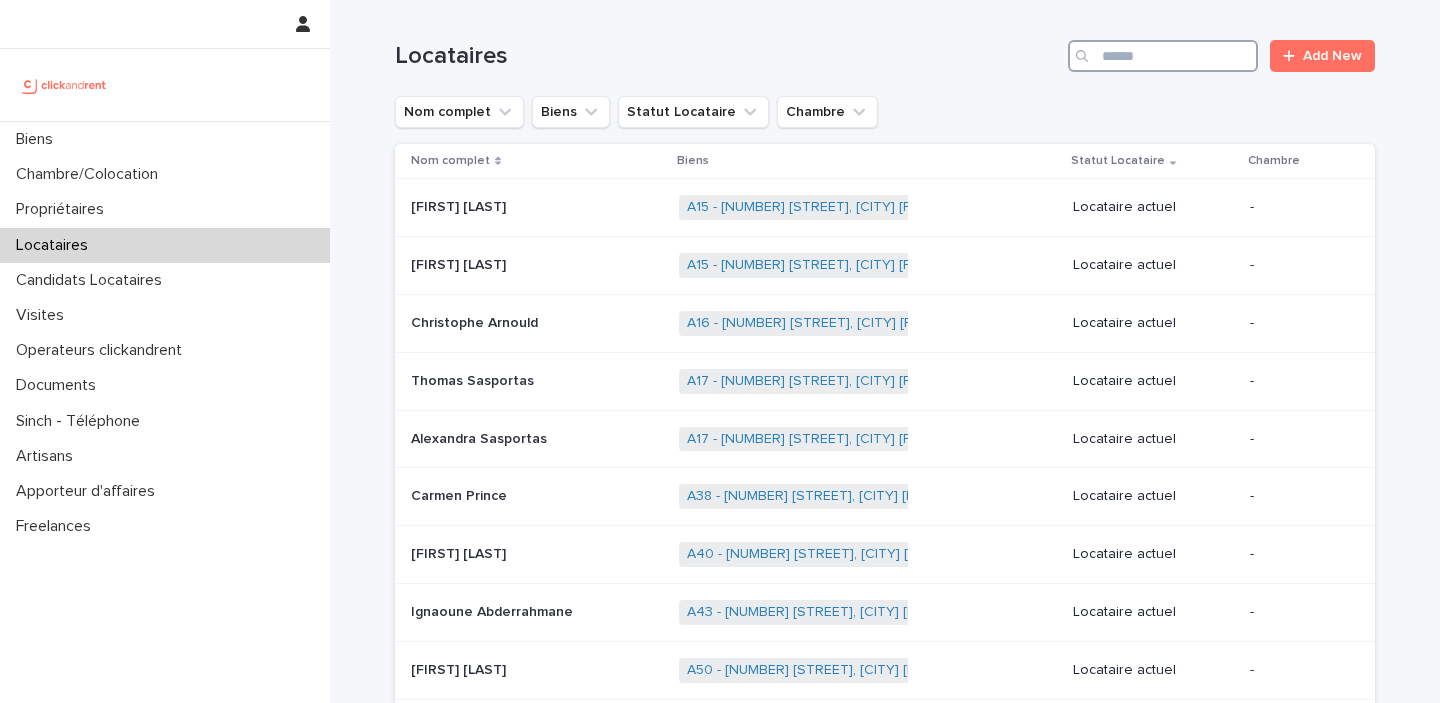 click at bounding box center (1163, 56) 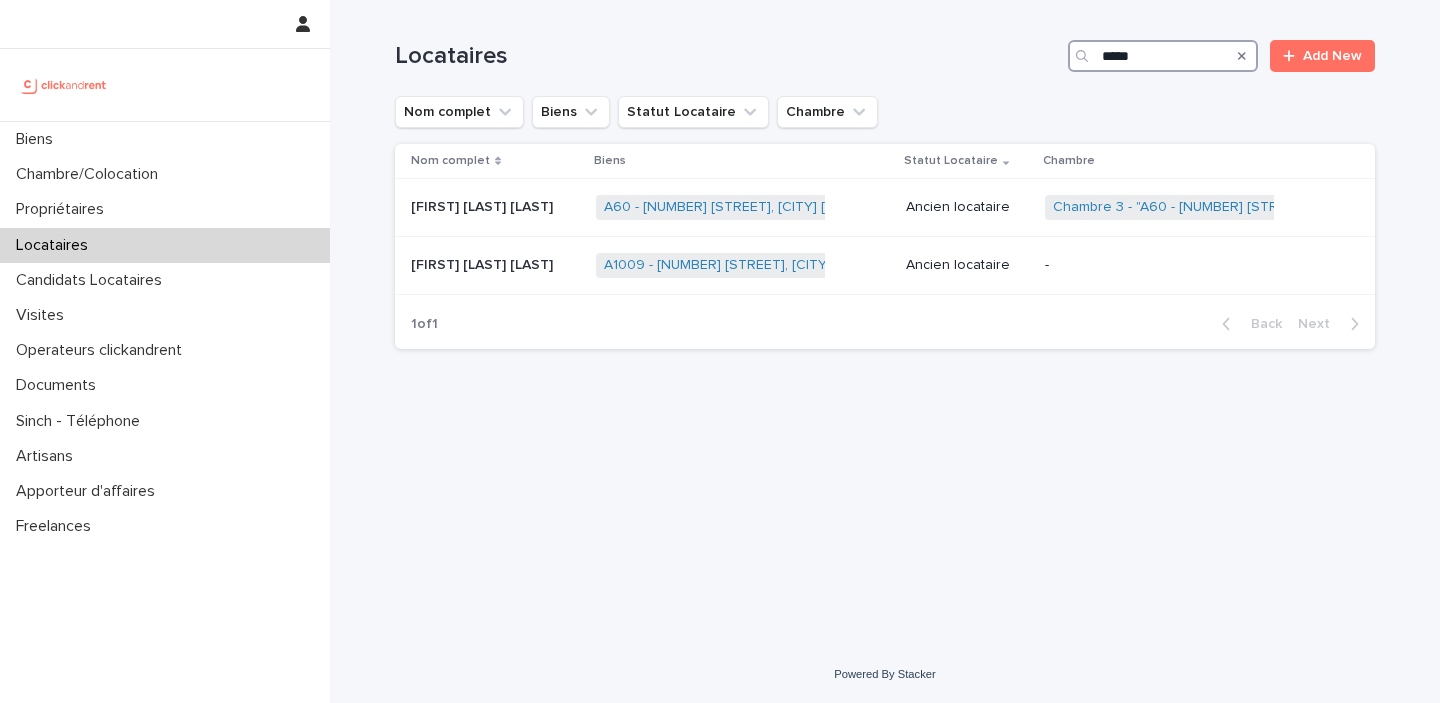 drag, startPoint x: 1170, startPoint y: 61, endPoint x: 1078, endPoint y: 58, distance: 92.0489 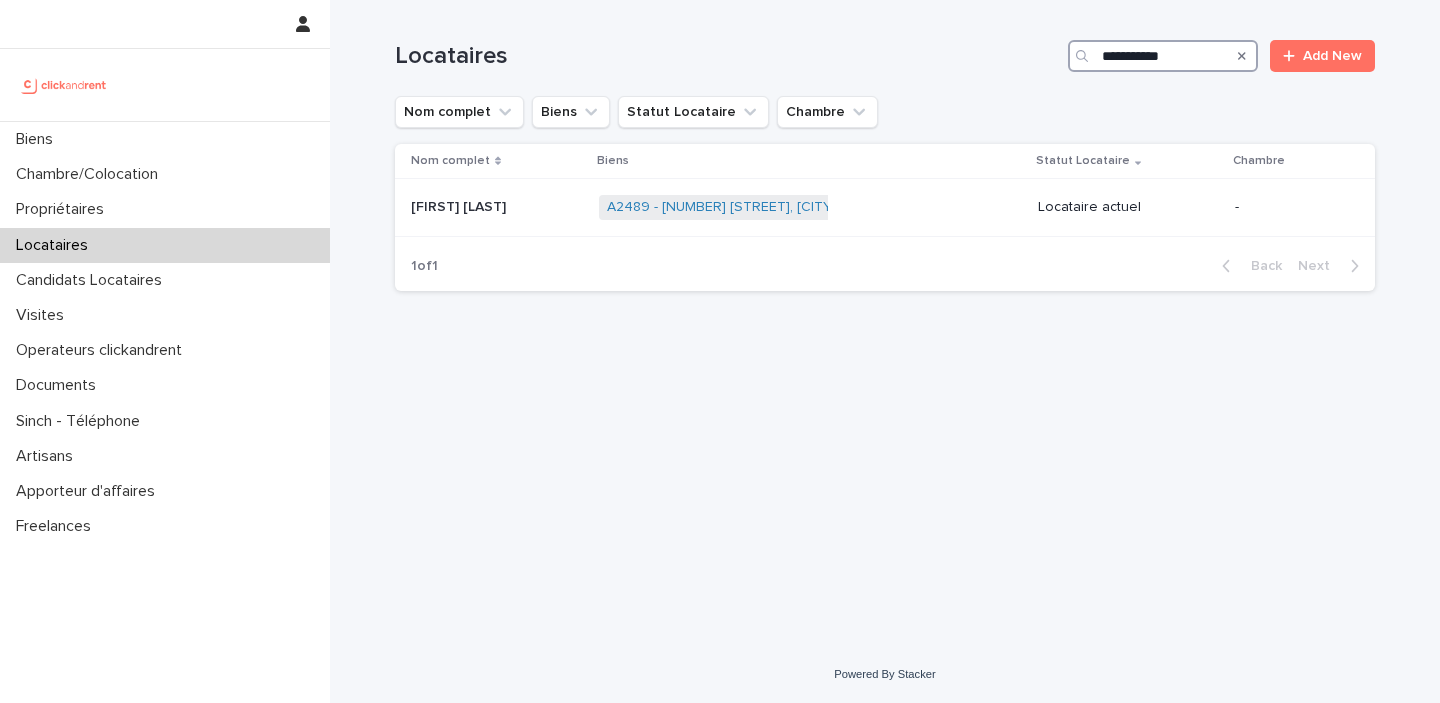 type on "**********" 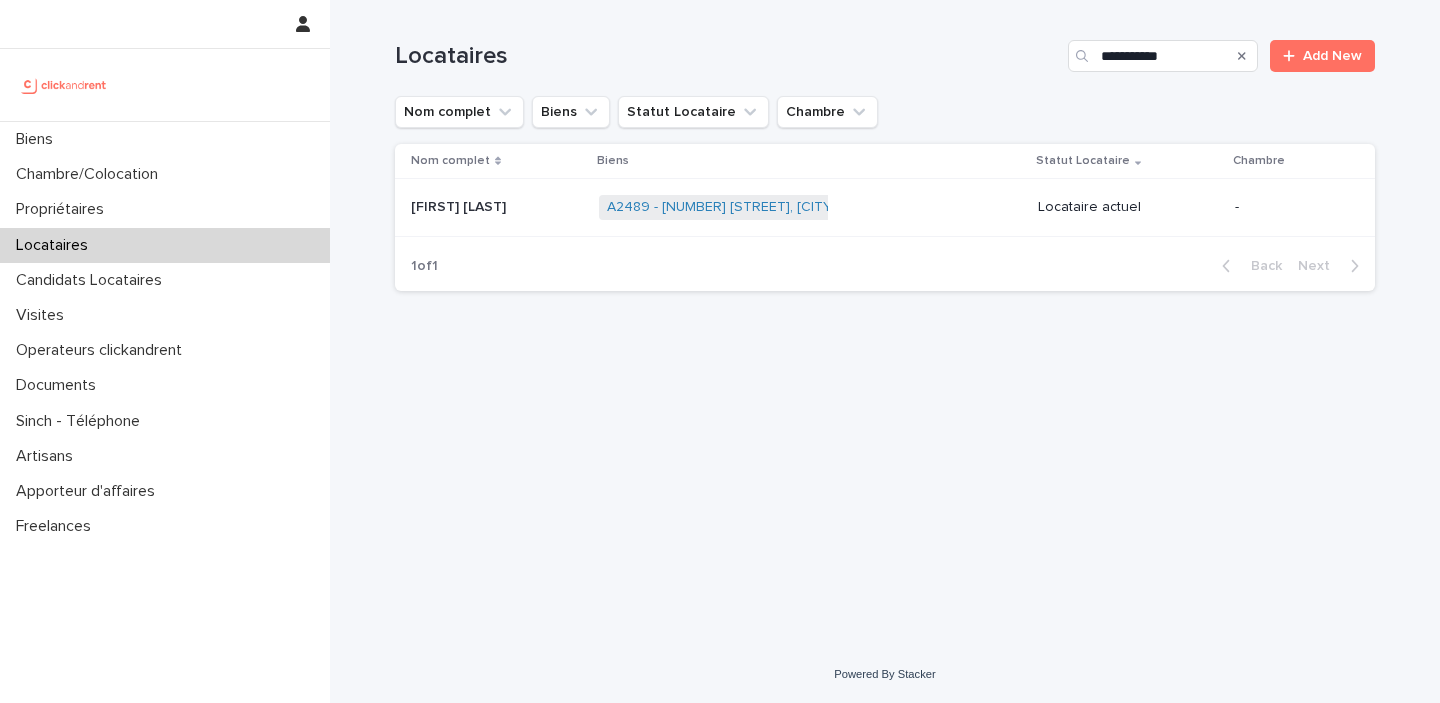 click on "A2489 - [NUMBER] [STREET], [CITY] [POSTAL_CODE] + [TIME]" at bounding box center (810, 207) 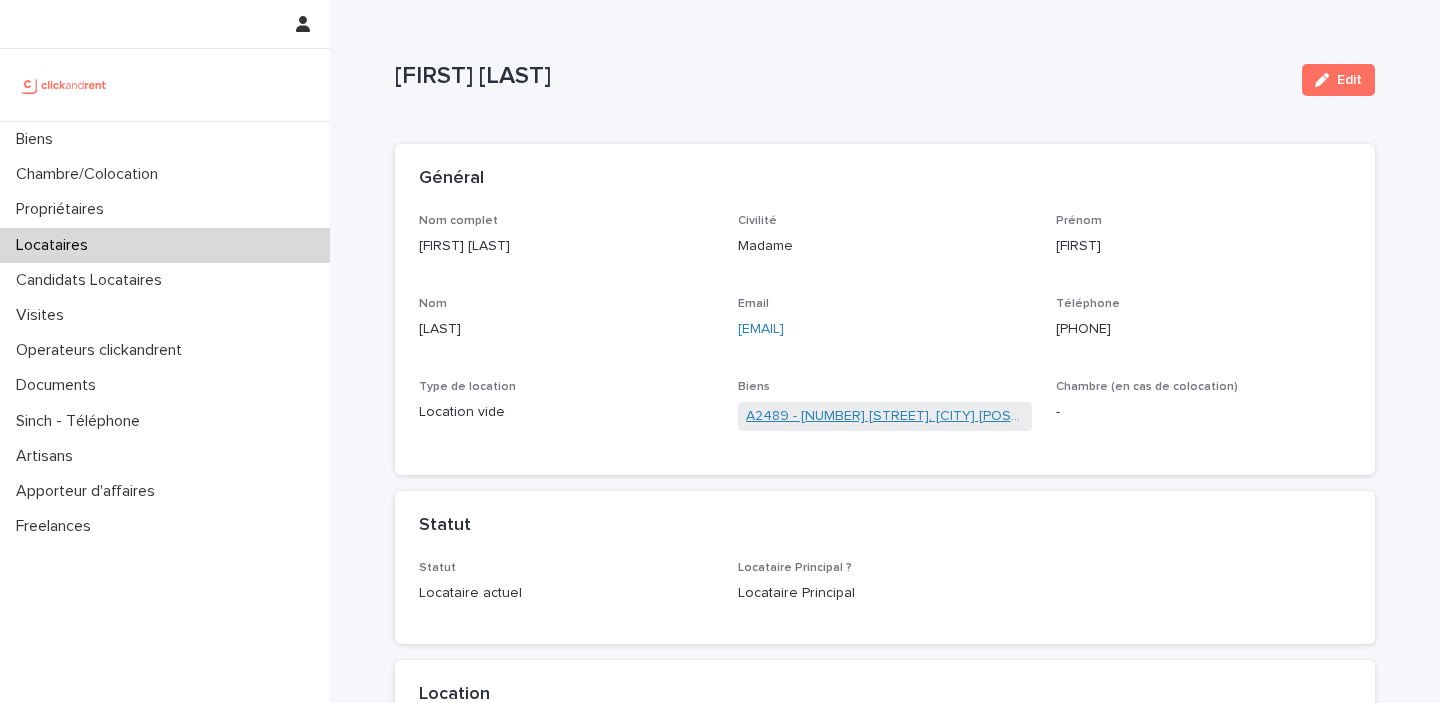 click on "A2489 - [NUMBER] [STREET], [CITY] [POSTAL_CODE]" at bounding box center (885, 416) 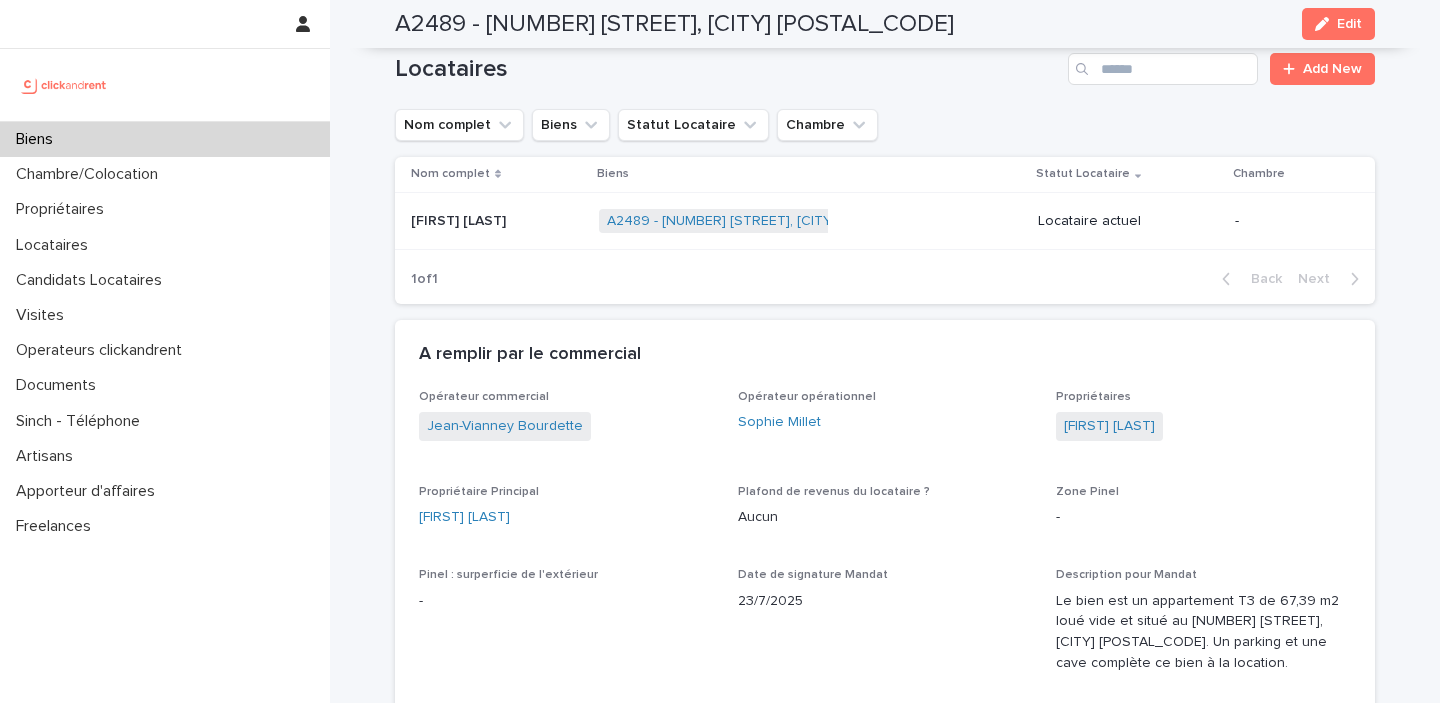 scroll, scrollTop: 798, scrollLeft: 0, axis: vertical 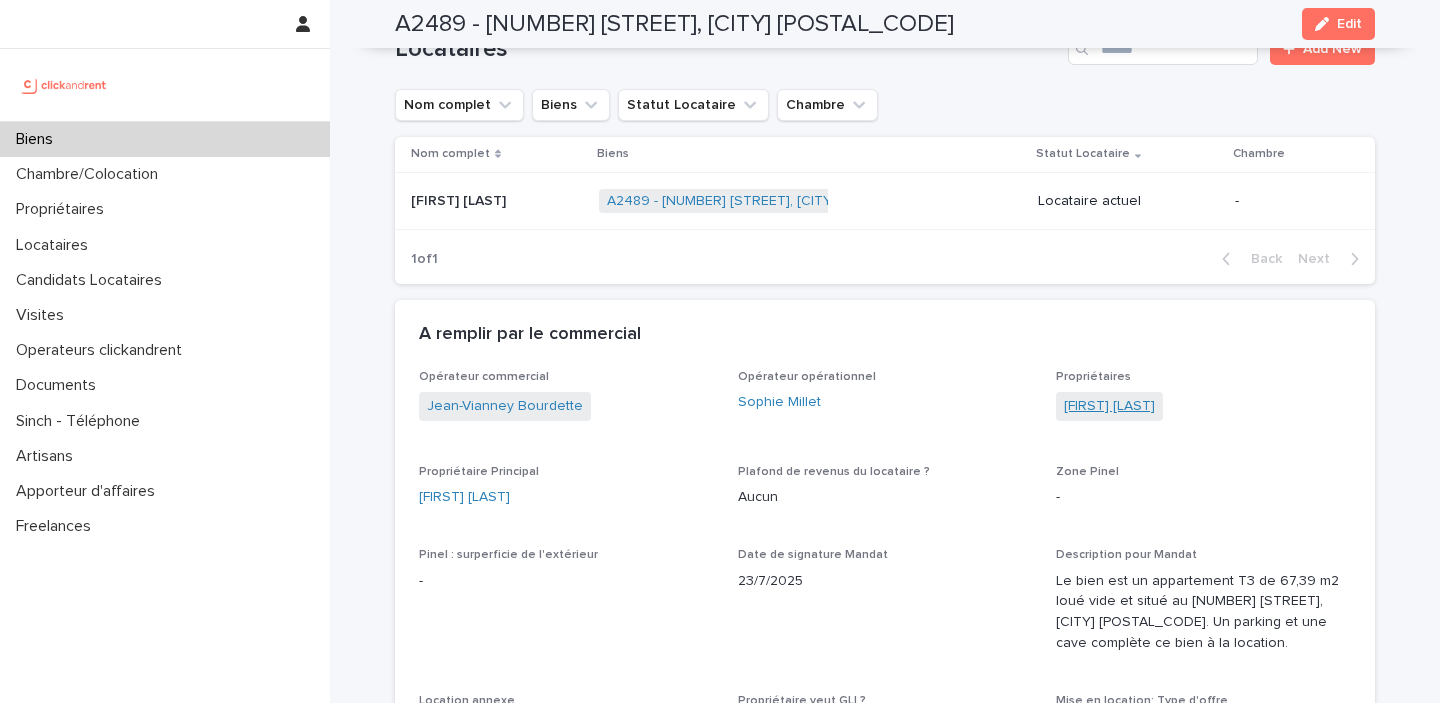 click on "[FIRST] [LAST]" at bounding box center (1109, 406) 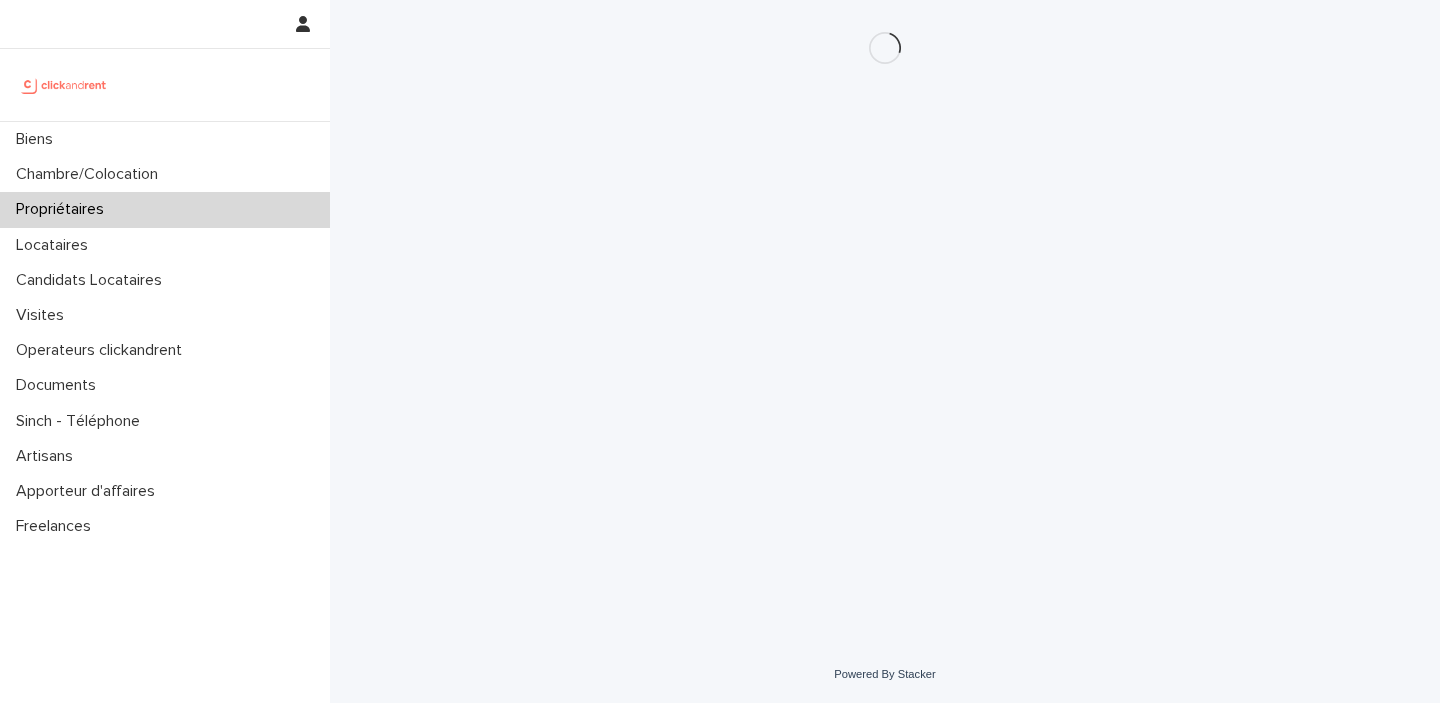 scroll, scrollTop: 0, scrollLeft: 0, axis: both 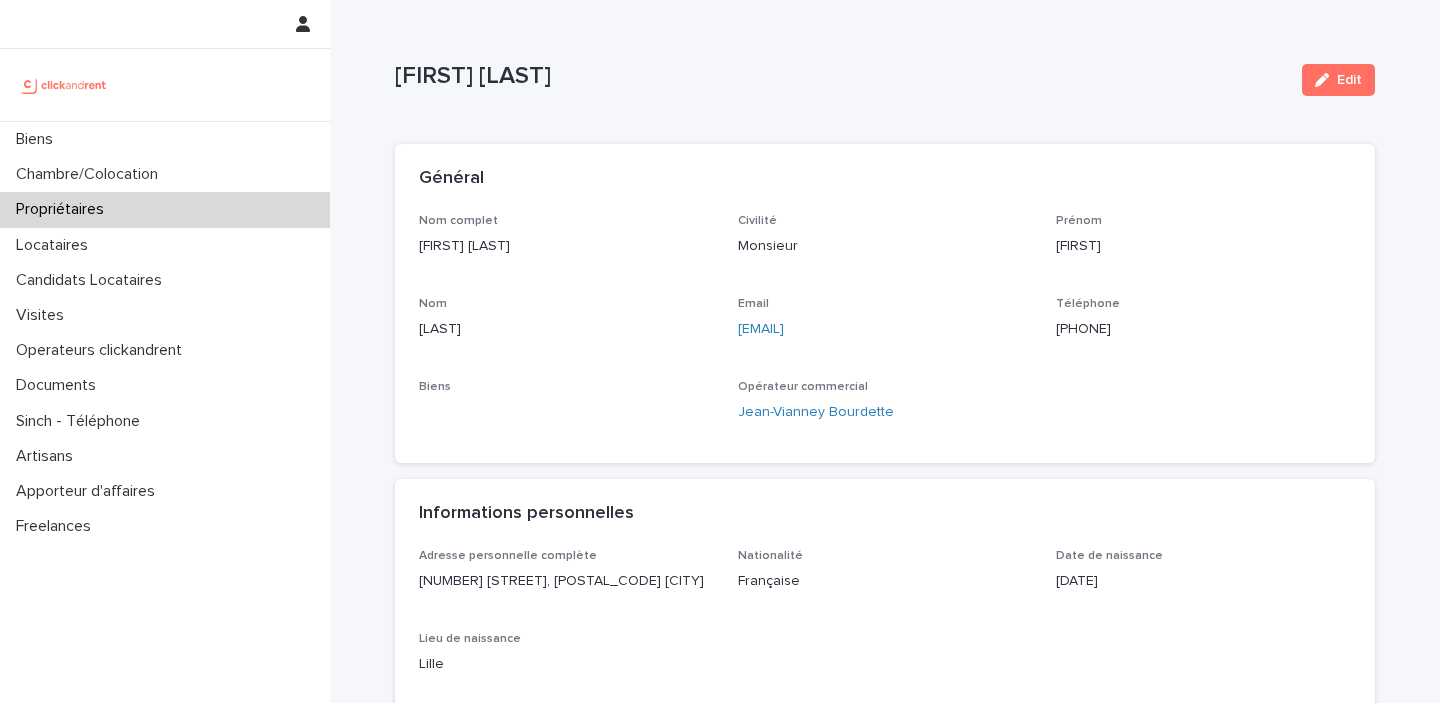 click on "[PHONE]" at bounding box center (1203, 329) 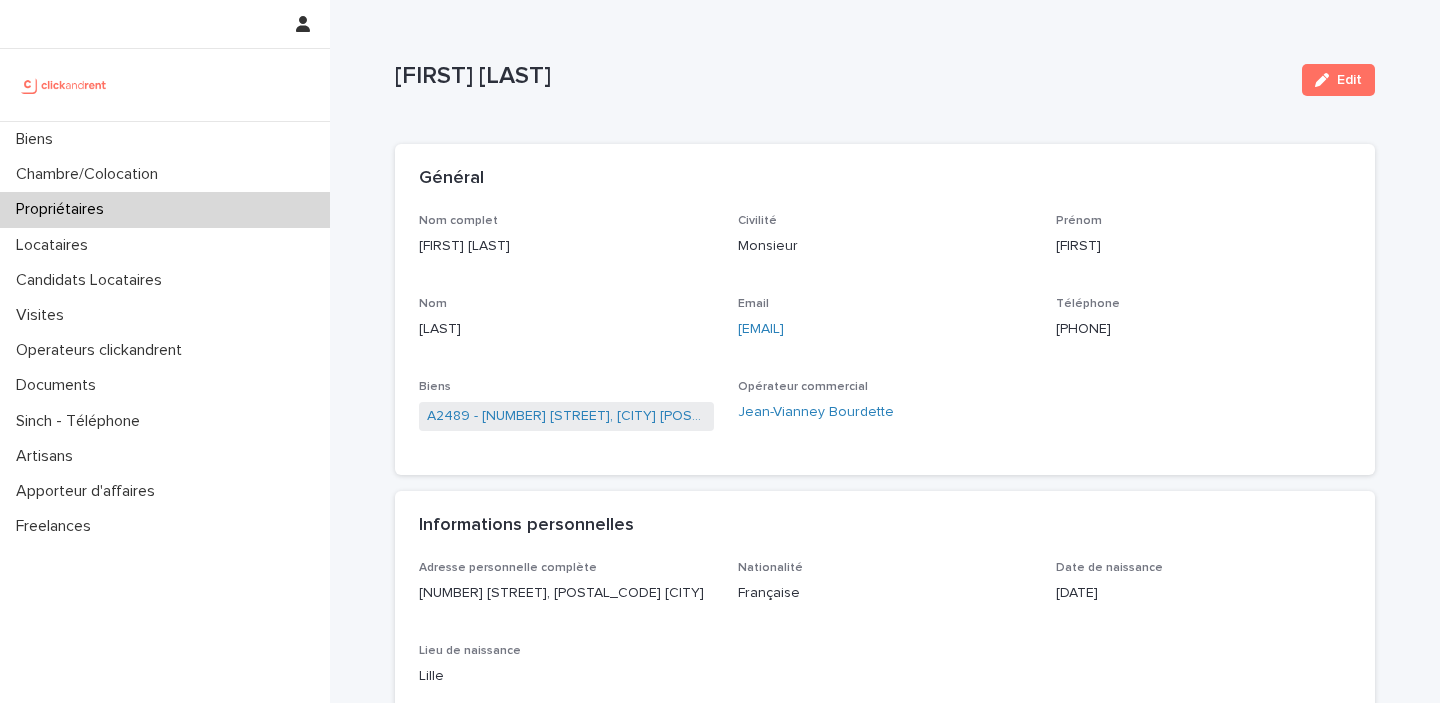 click on "[PHONE]" at bounding box center (1203, 329) 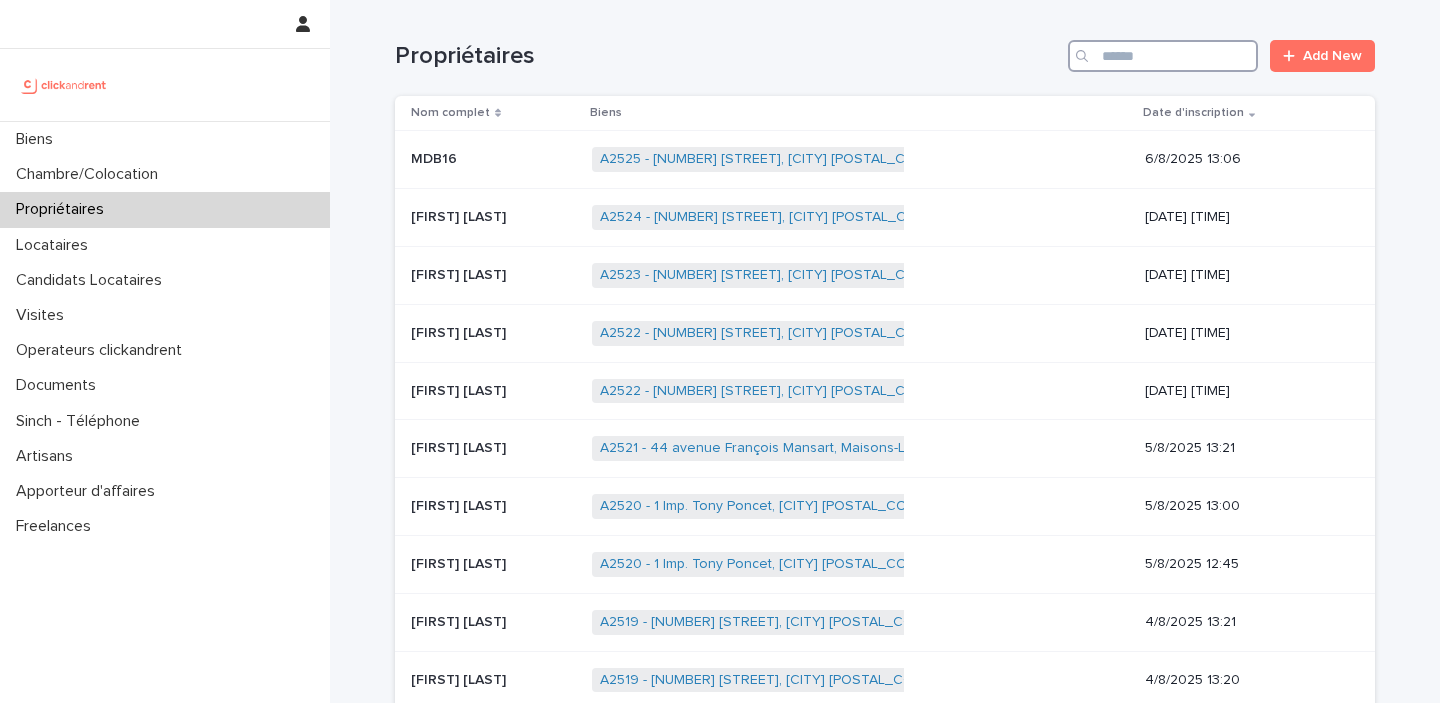 click at bounding box center [1163, 56] 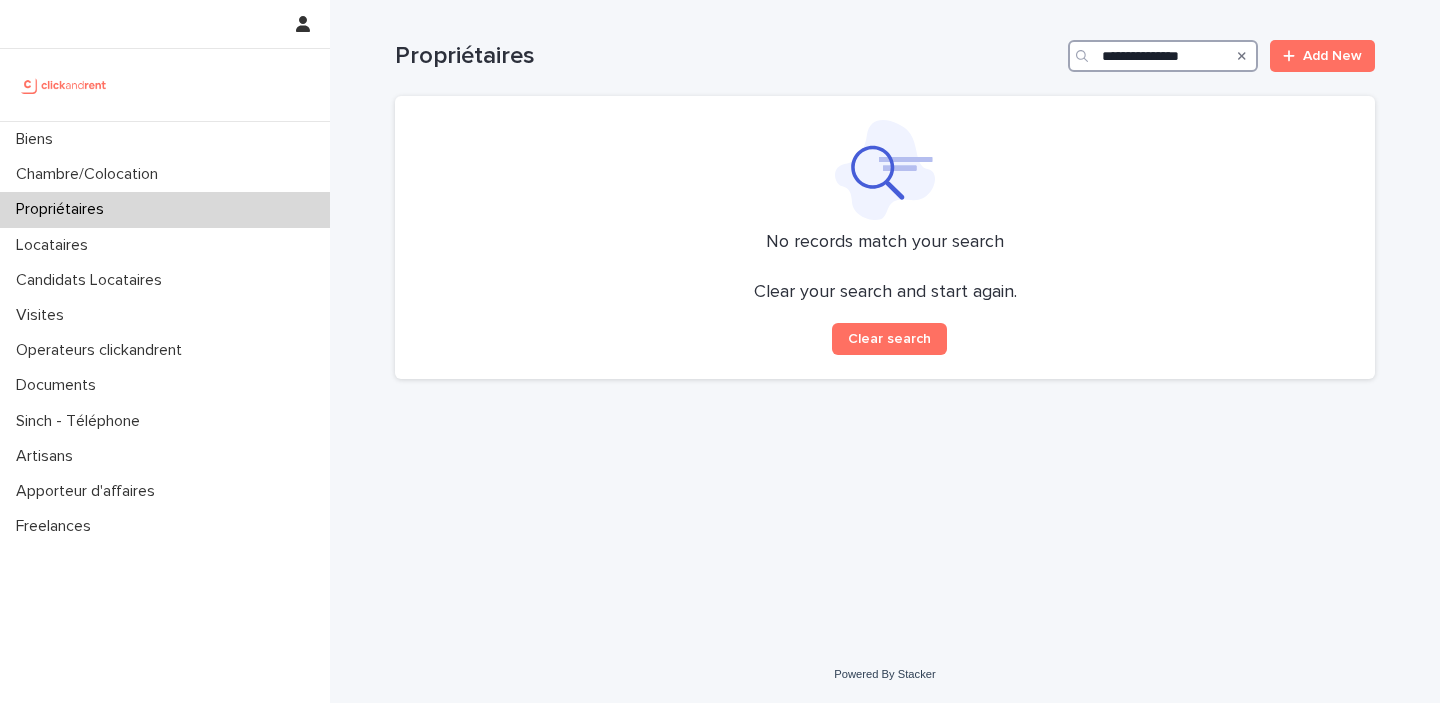drag, startPoint x: 1150, startPoint y: 56, endPoint x: 1061, endPoint y: 54, distance: 89.02247 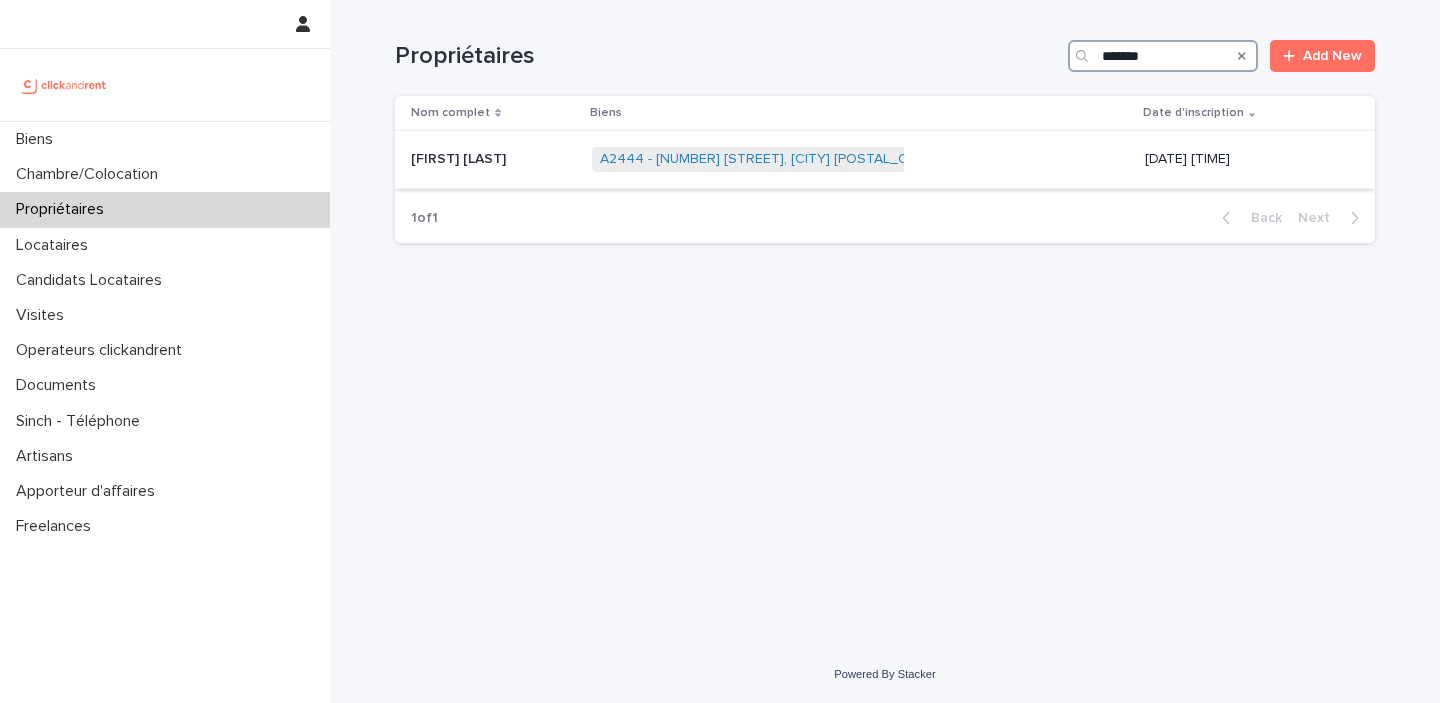 type on "*******" 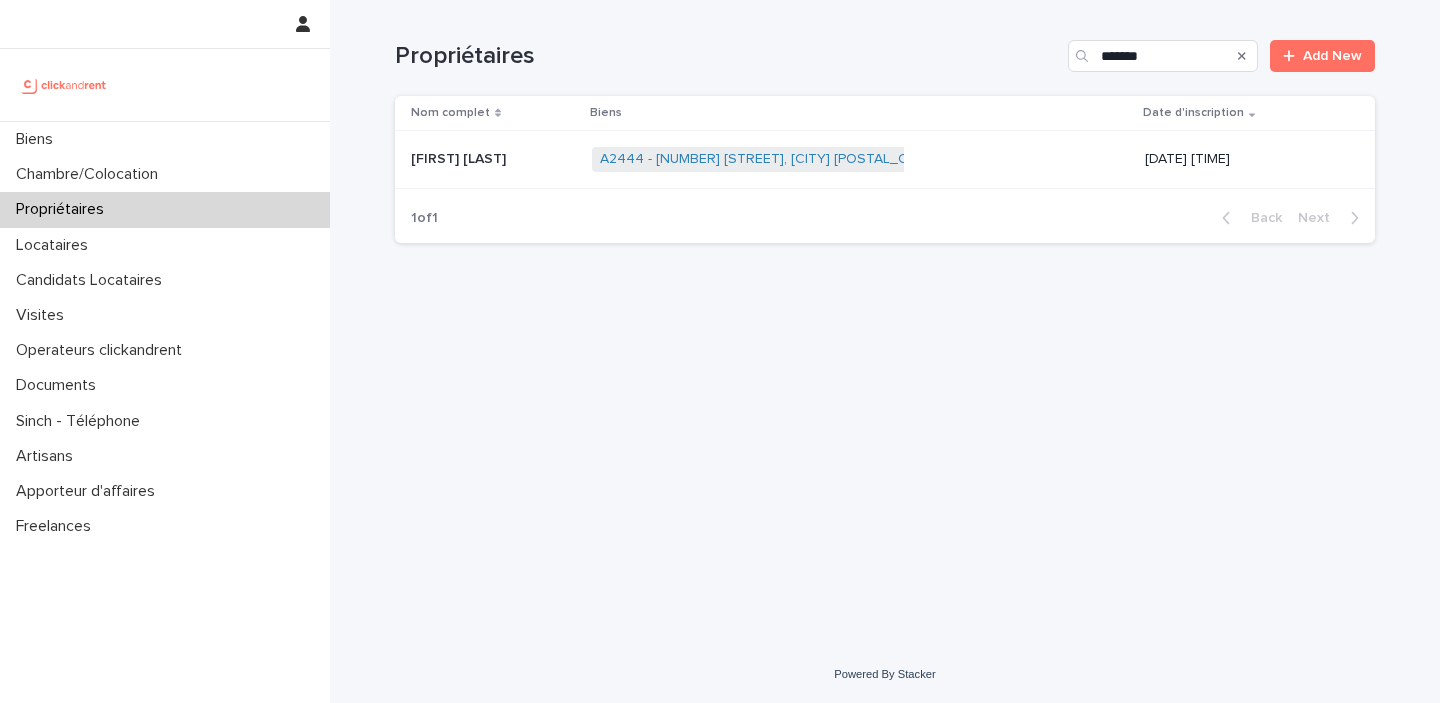 click at bounding box center (493, 159) 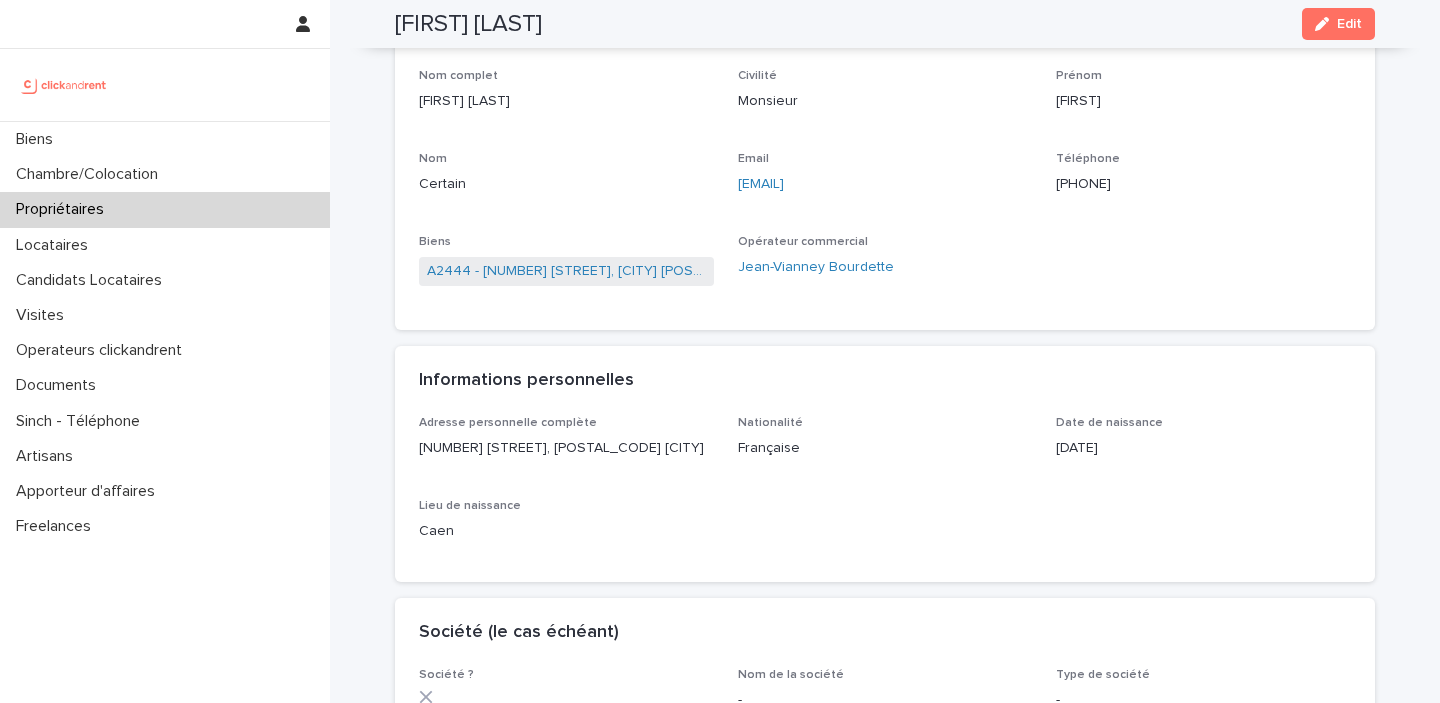 scroll, scrollTop: 78, scrollLeft: 0, axis: vertical 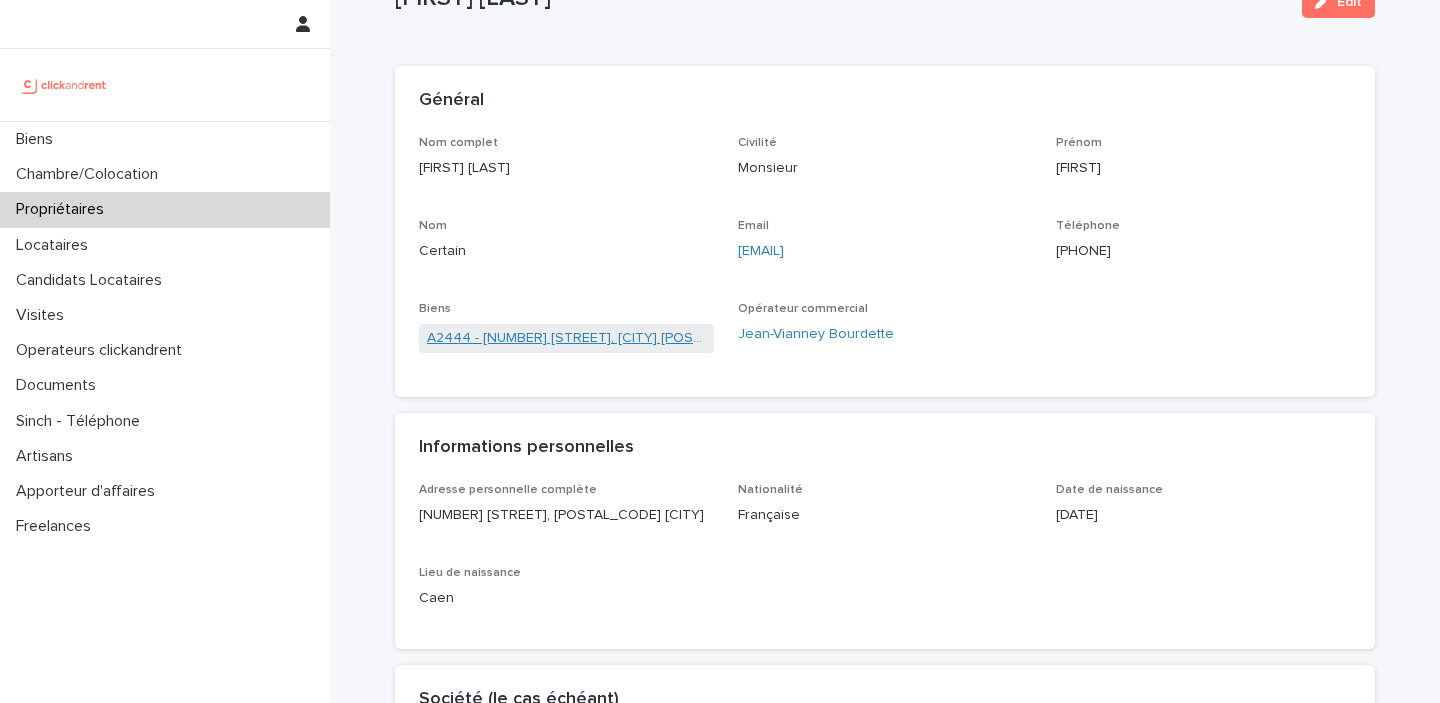 click on "A2444 - [NUMBER] [STREET], [CITY] [POSTAL_CODE]" at bounding box center (566, 338) 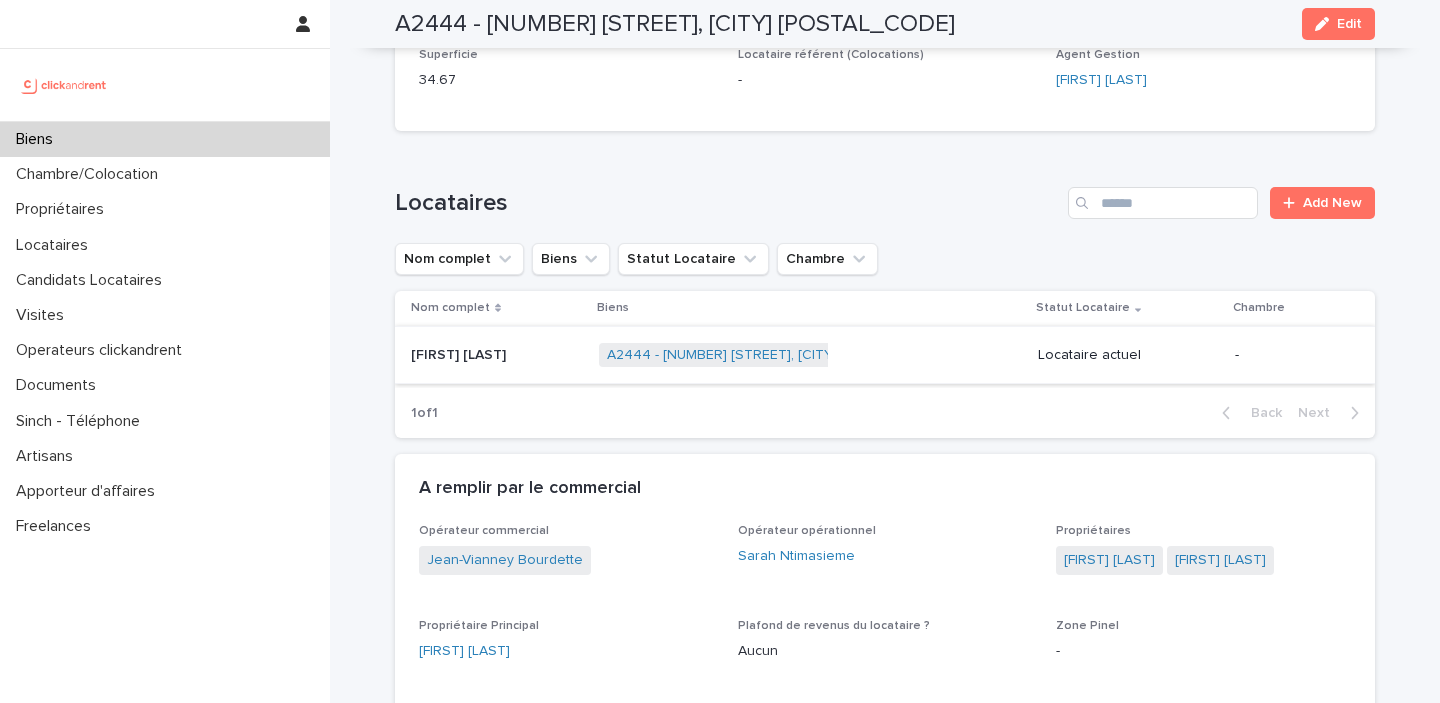 scroll, scrollTop: 670, scrollLeft: 0, axis: vertical 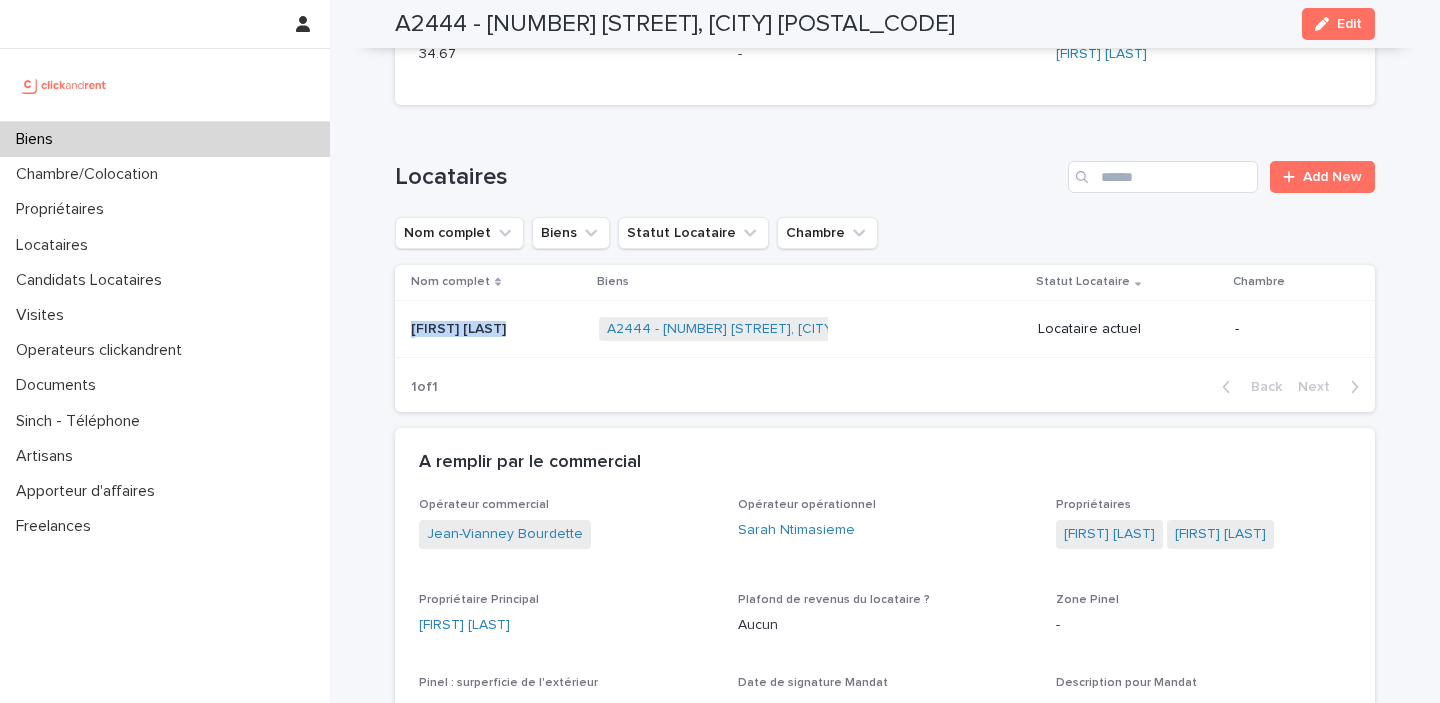copy on "[FIRST] [LAST] [FIRST] [LAST]" 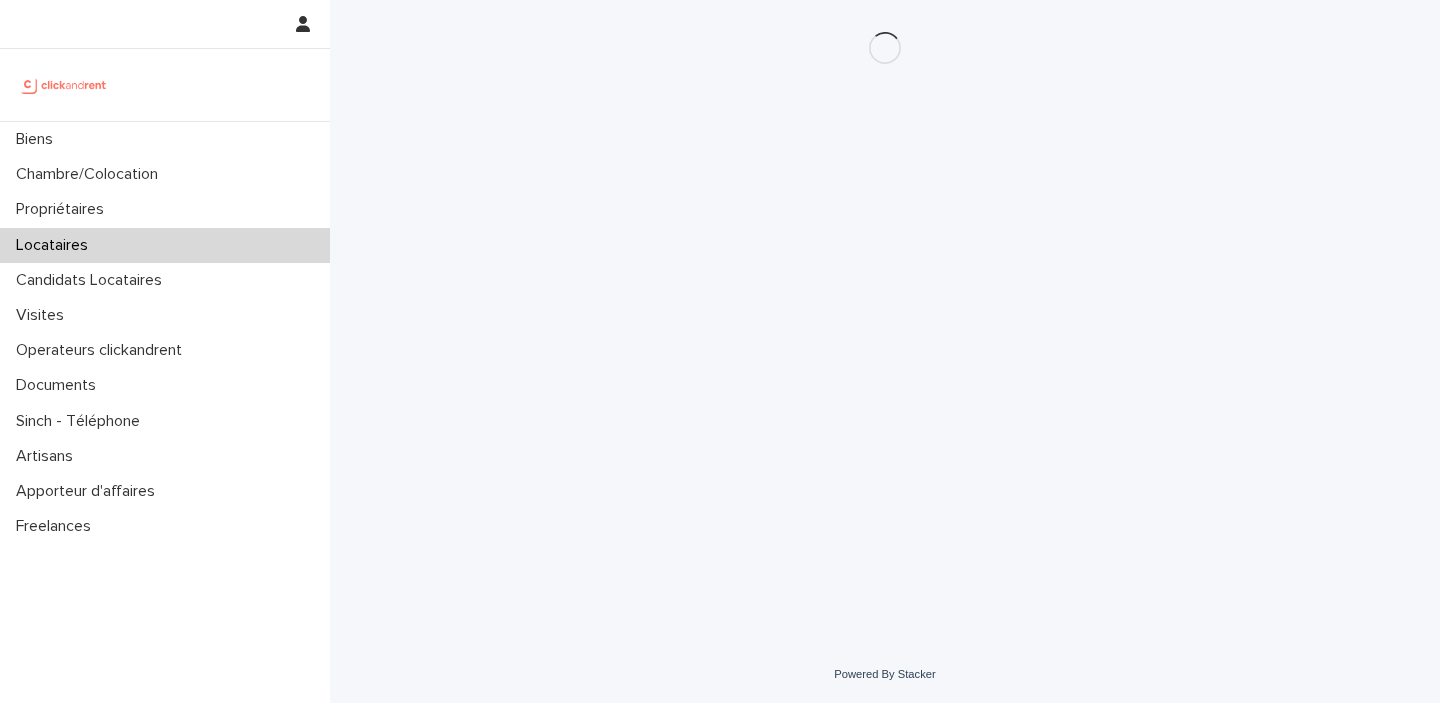 scroll, scrollTop: 0, scrollLeft: 0, axis: both 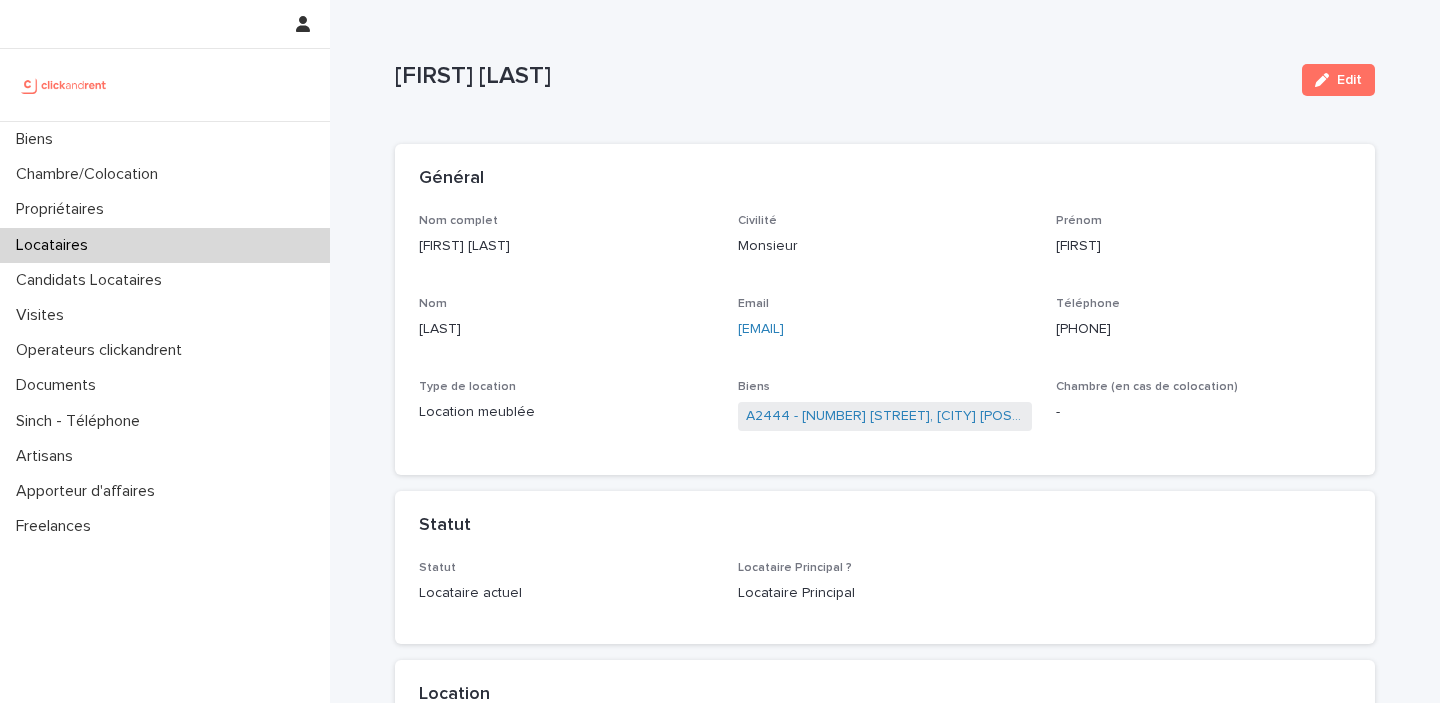 click on "Locataires" at bounding box center [165, 245] 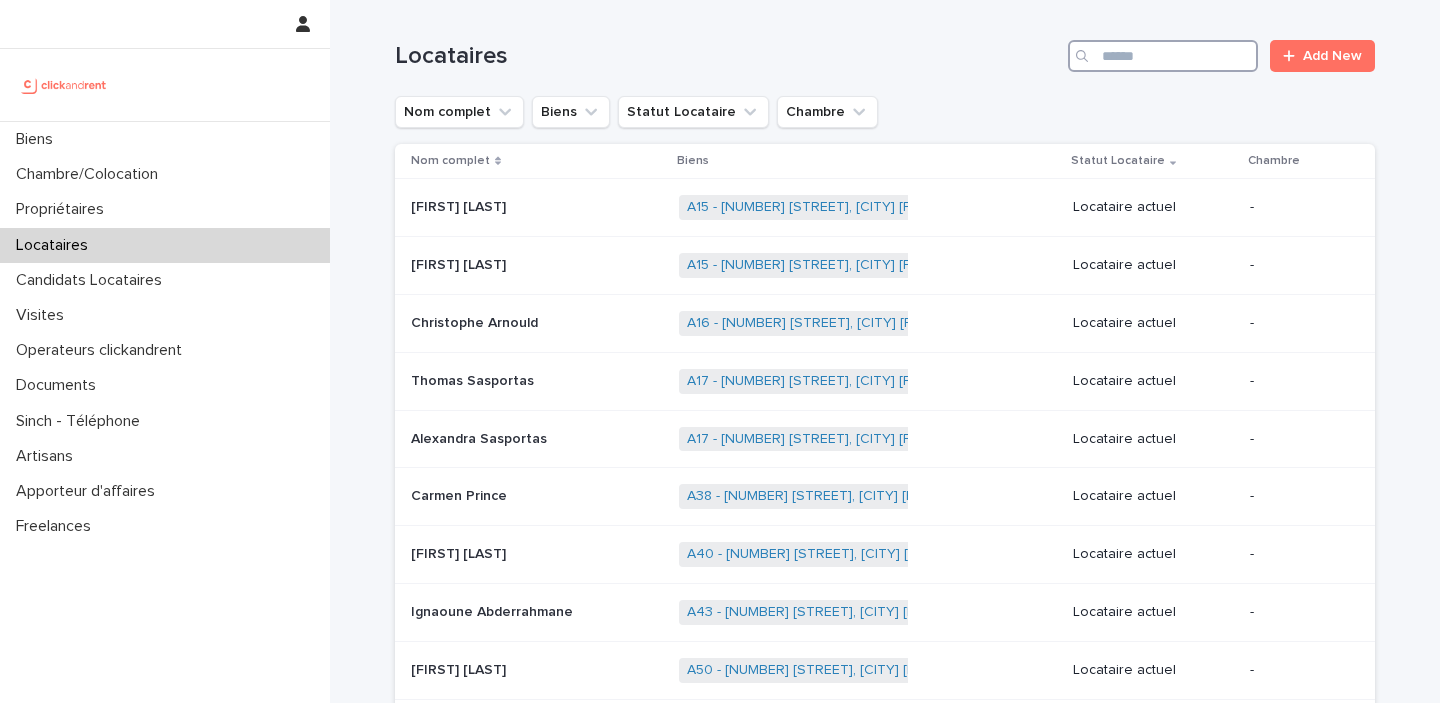 click at bounding box center (1163, 56) 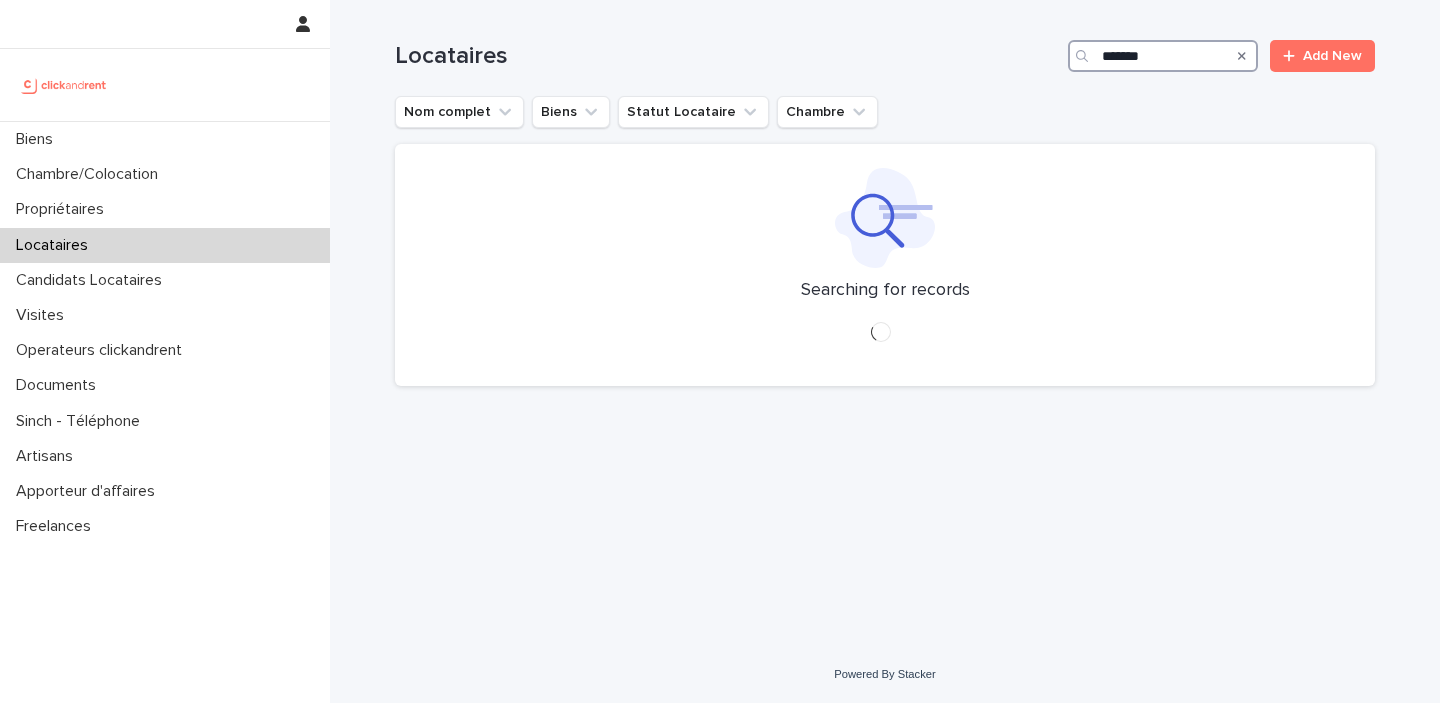type on "*******" 